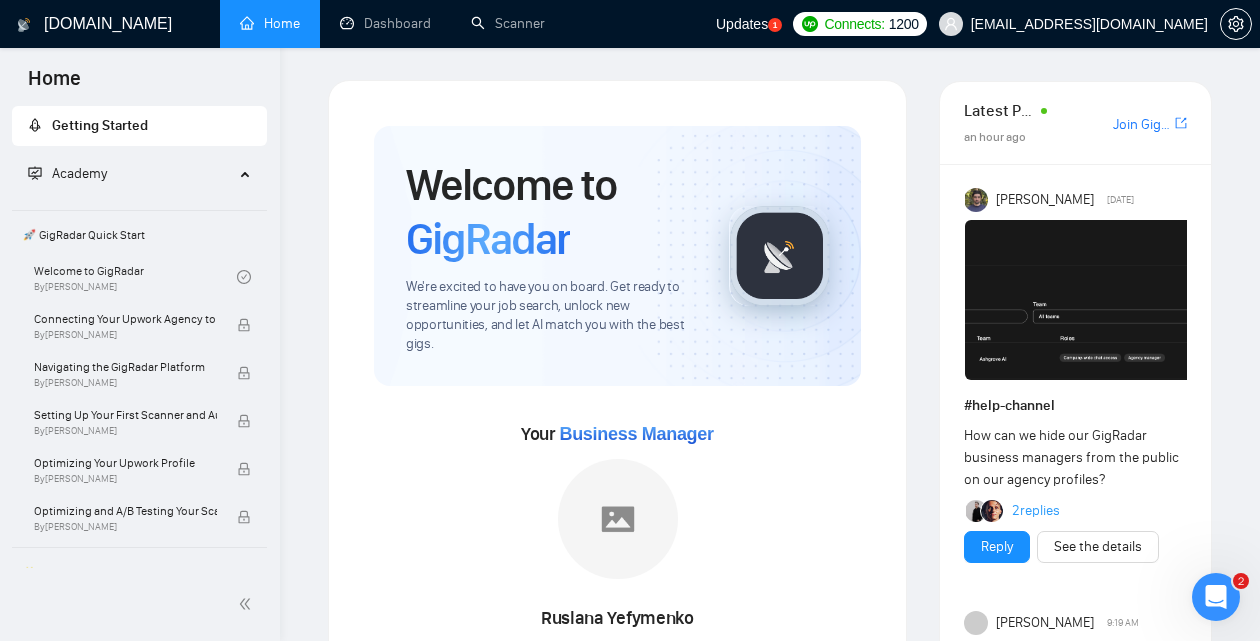 scroll, scrollTop: 0, scrollLeft: 0, axis: both 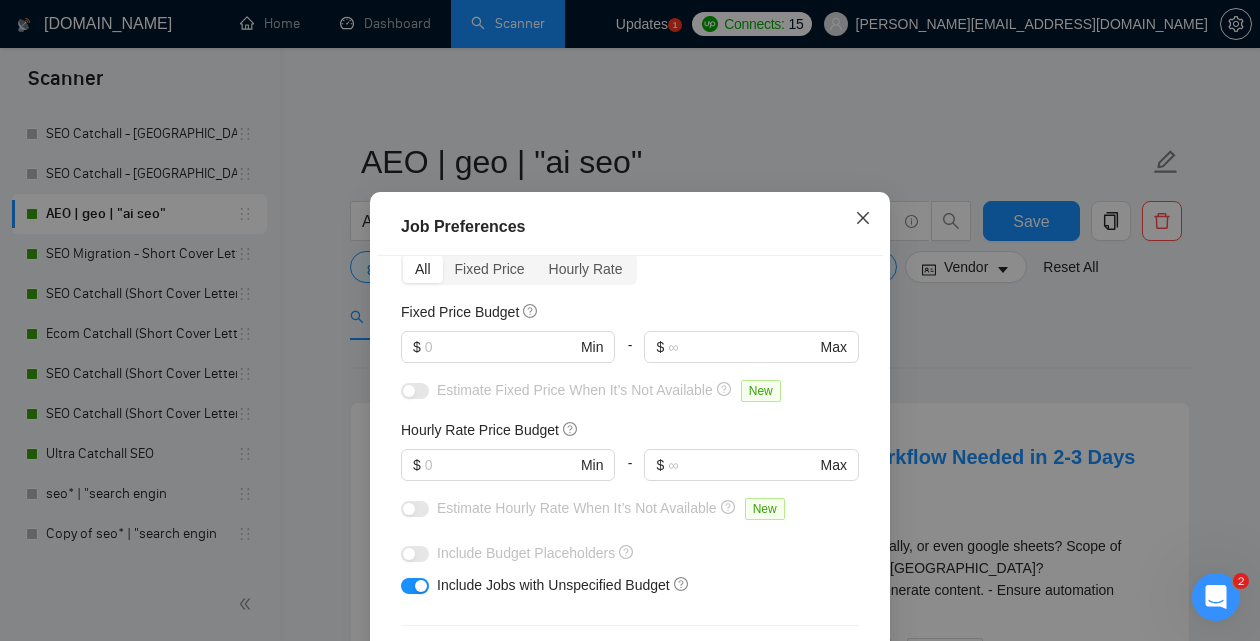 click 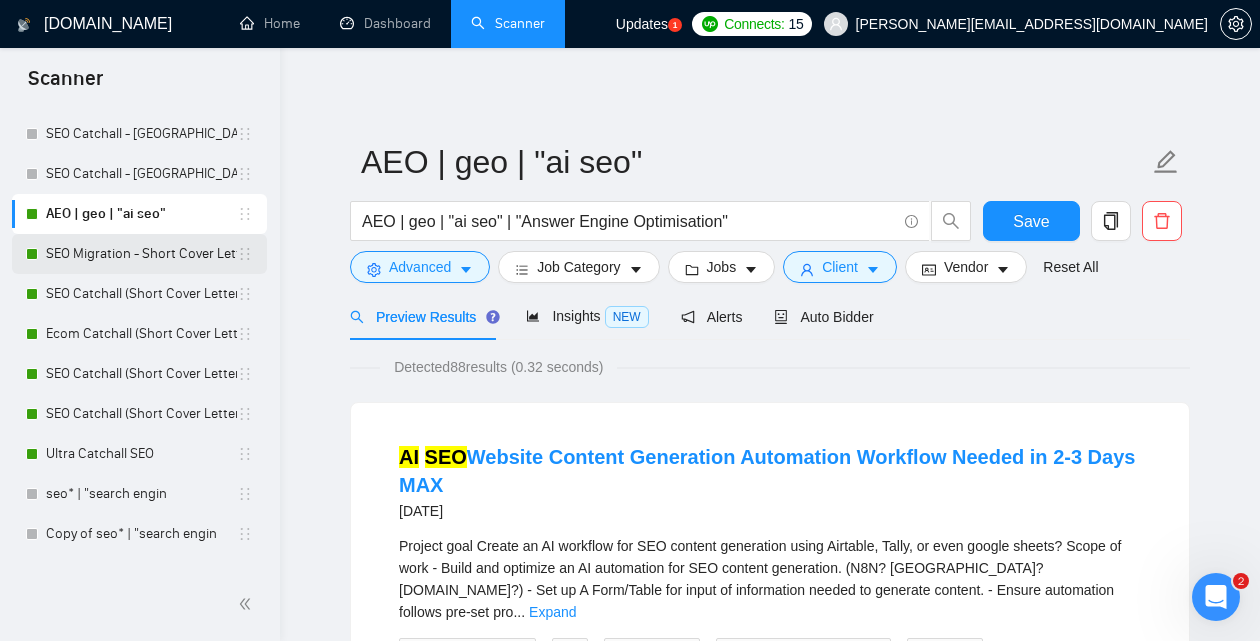 click on "SEO Migration - Short Cover Letter" at bounding box center [141, 254] 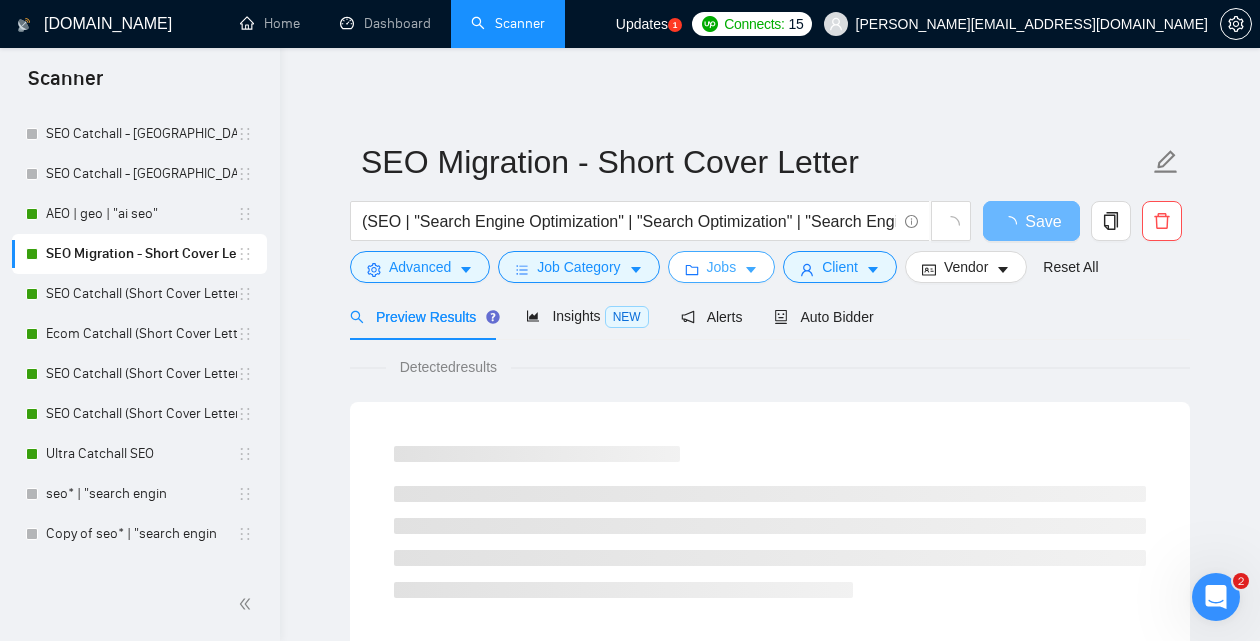 click 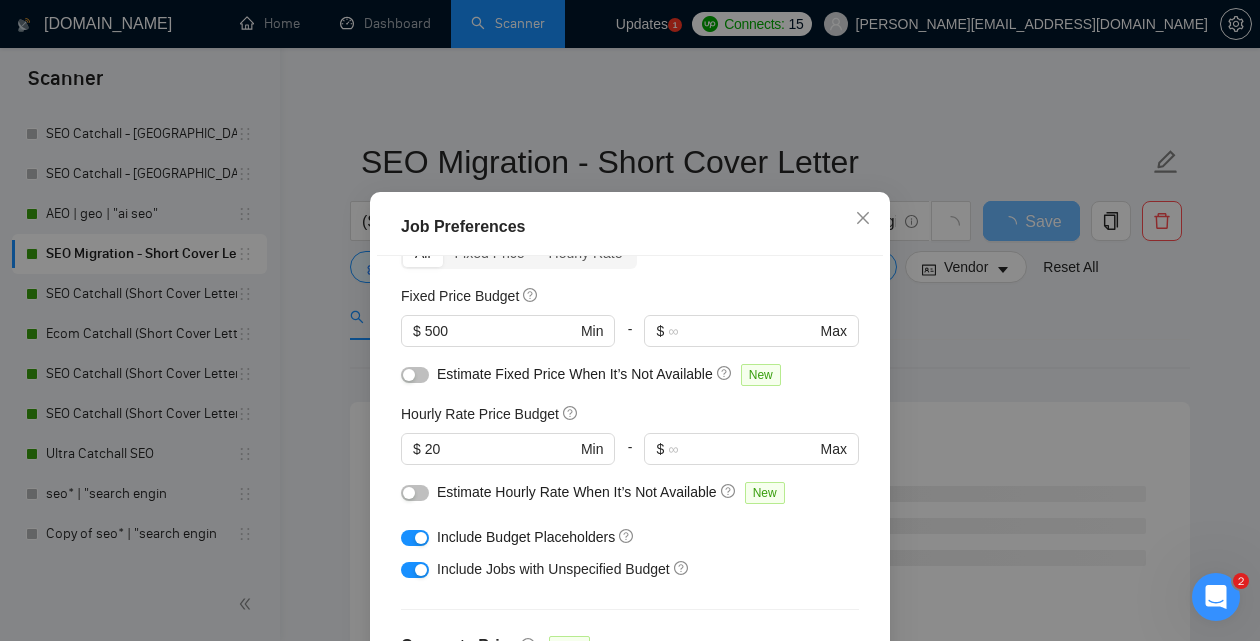 scroll, scrollTop: 111, scrollLeft: 0, axis: vertical 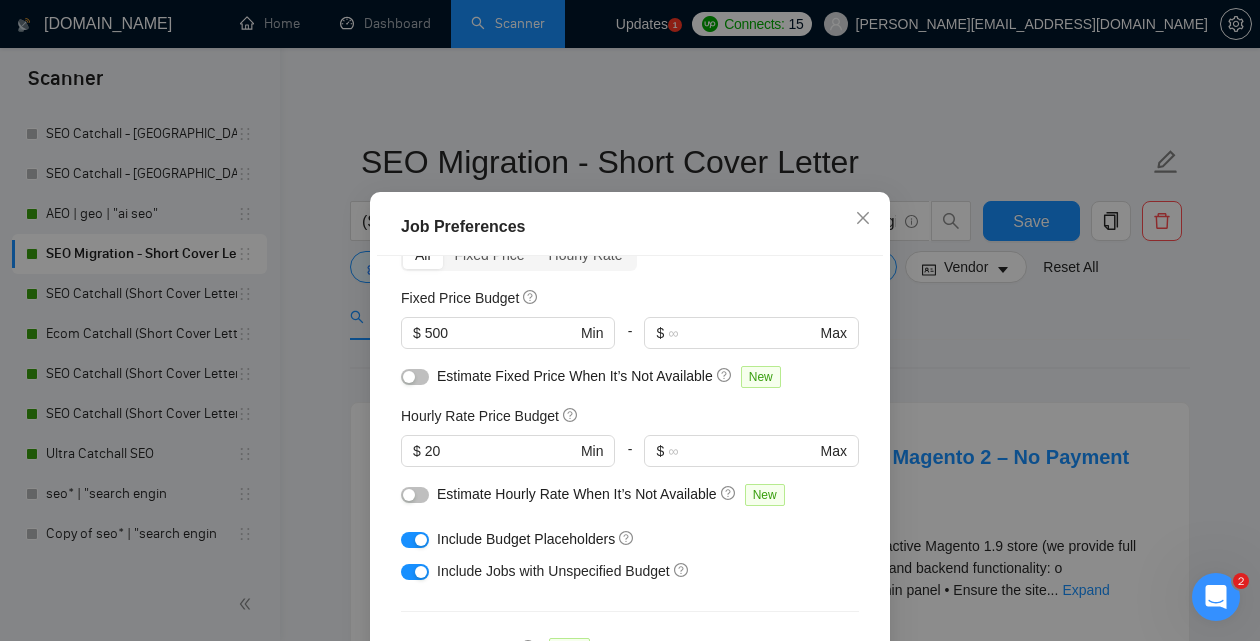 click on "Job Preferences Budget Project Type All Fixed Price Hourly Rate   Fixed Price Budget $ 500 Min - $ Max Estimate Fixed Price When It’s Not Available New   Hourly Rate Price Budget $ 20 Min - $ Max Estimate Hourly Rate When It’s Not Available New Include Budget Placeholders Include Jobs with Unspecified Budget   Connects Price New Min - Max Project Duration   Unspecified Less than 1 month 1 to 3 months 3 to 6 months More than 6 months Hourly Workload   Unspecified <30 hrs/week >30 hrs/week Hours TBD Unsure Job Posting Questions New   Any posting questions Description Preferences Description Size New   Any description size Reset OK" at bounding box center [630, 320] 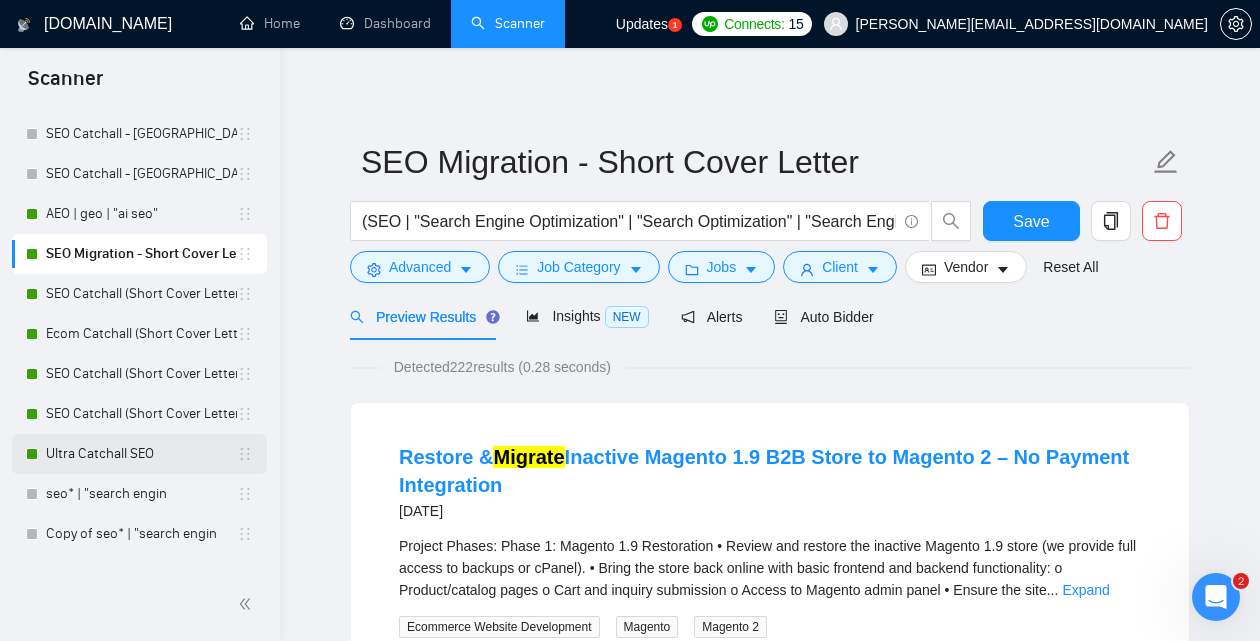 click on "Ultra Catchall SEO" at bounding box center [141, 454] 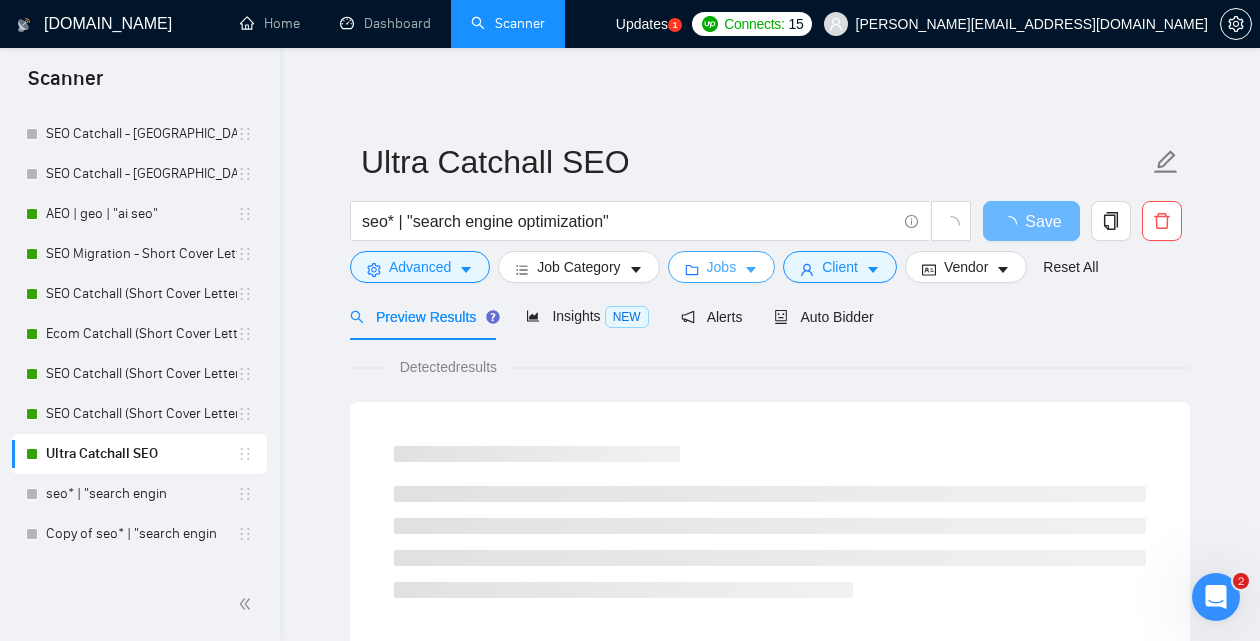 click 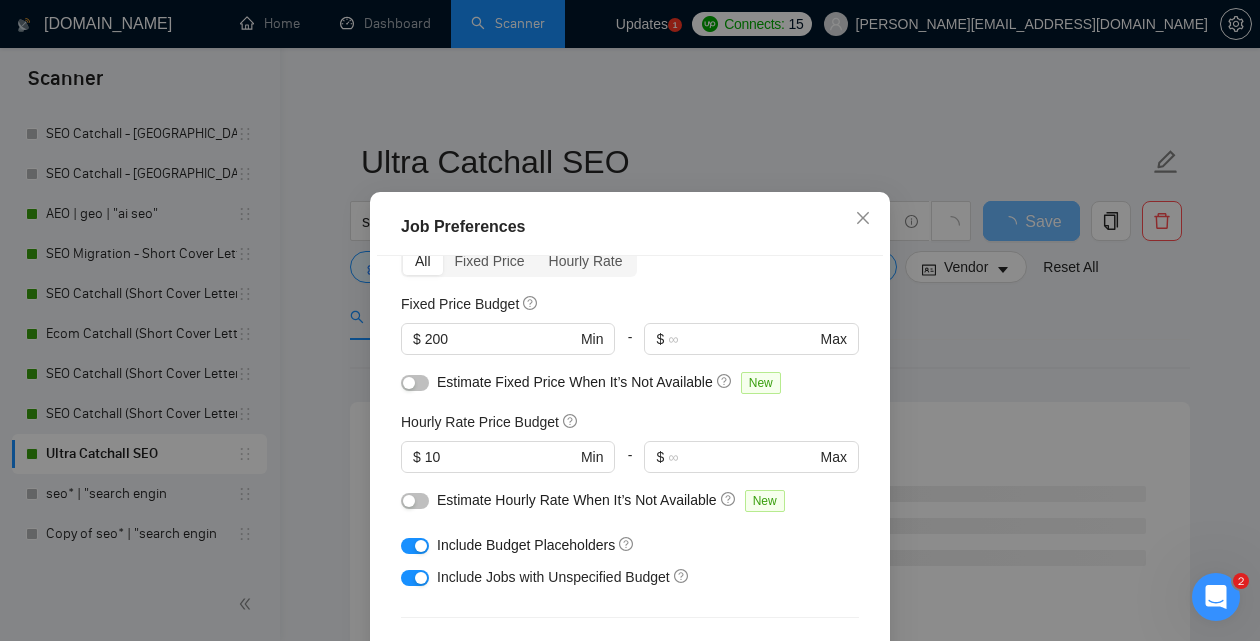 scroll, scrollTop: 106, scrollLeft: 0, axis: vertical 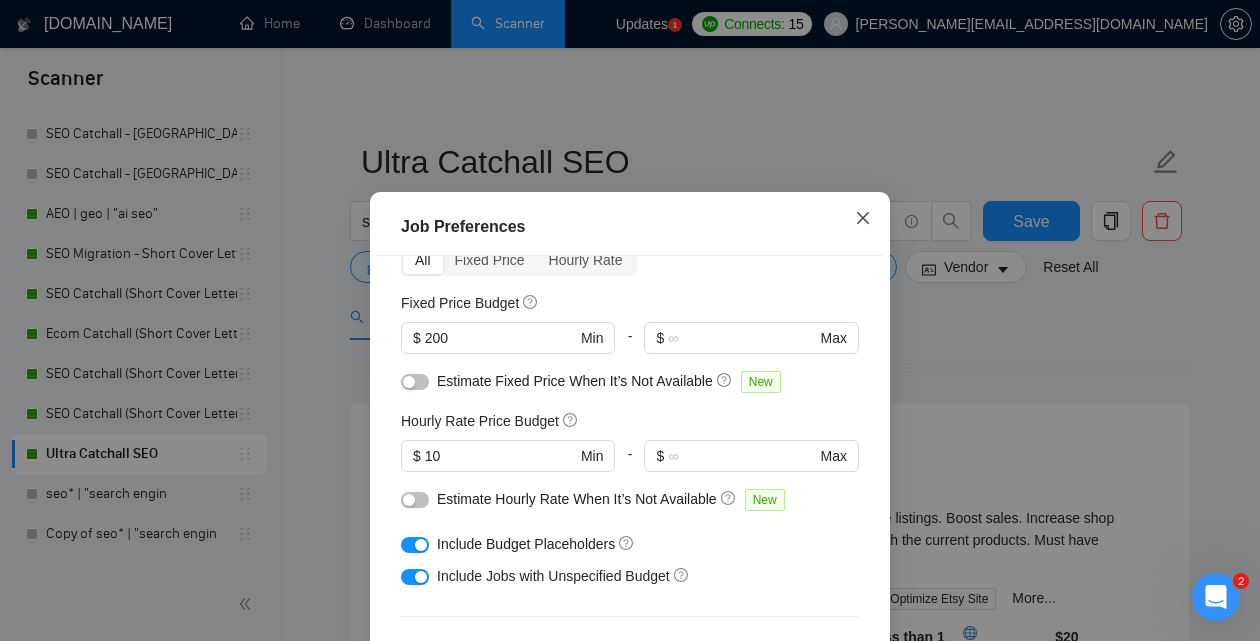 click at bounding box center (863, 219) 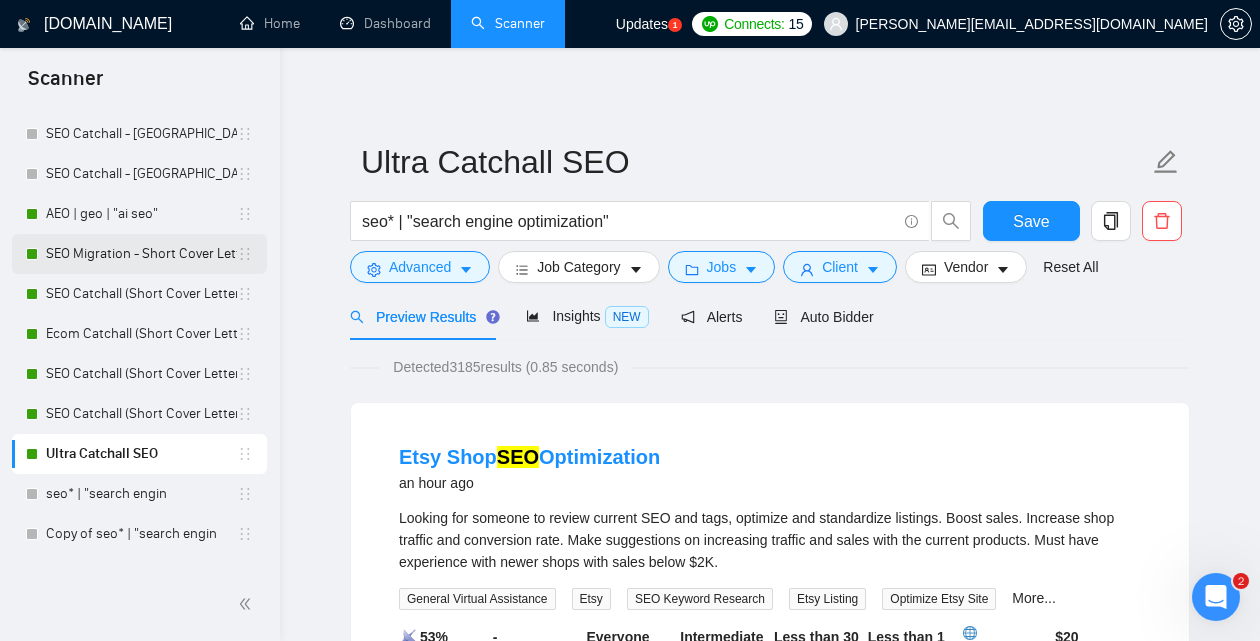 click on "SEO Migration - Short Cover Letter" at bounding box center [141, 254] 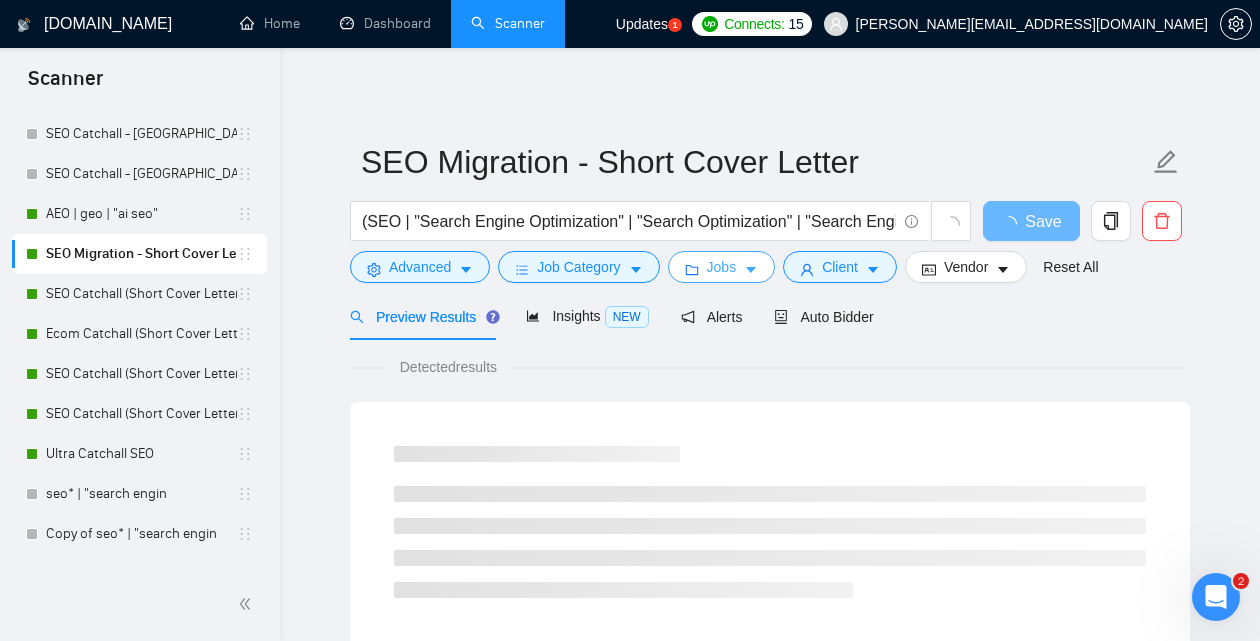 click 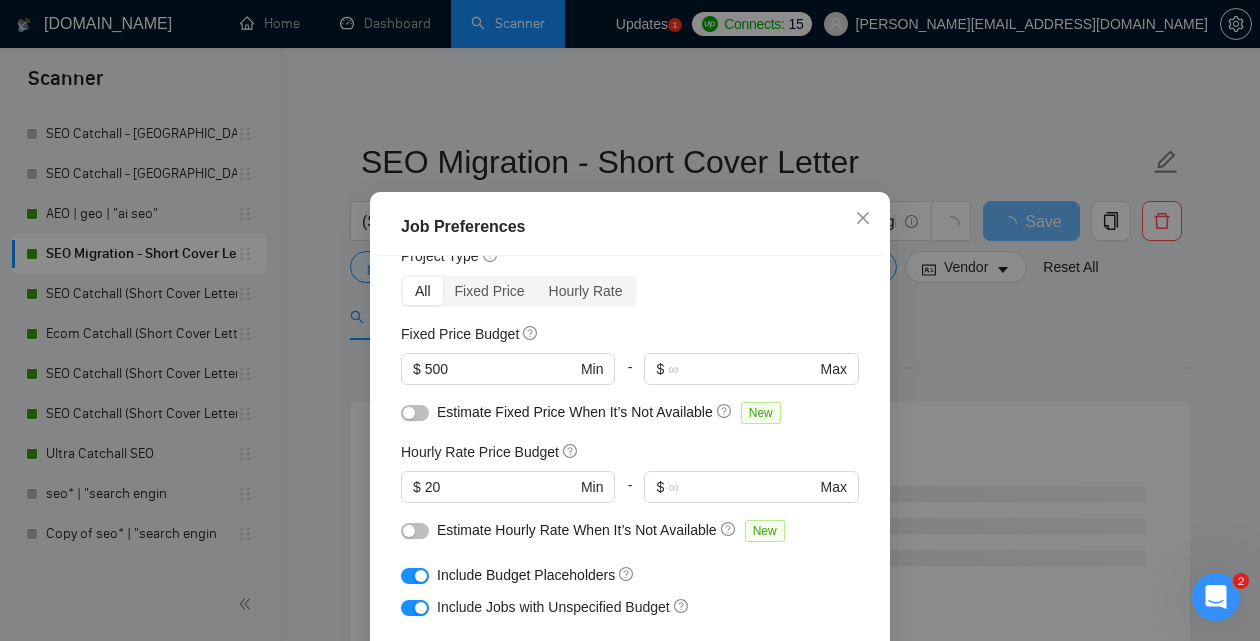 scroll, scrollTop: 101, scrollLeft: 0, axis: vertical 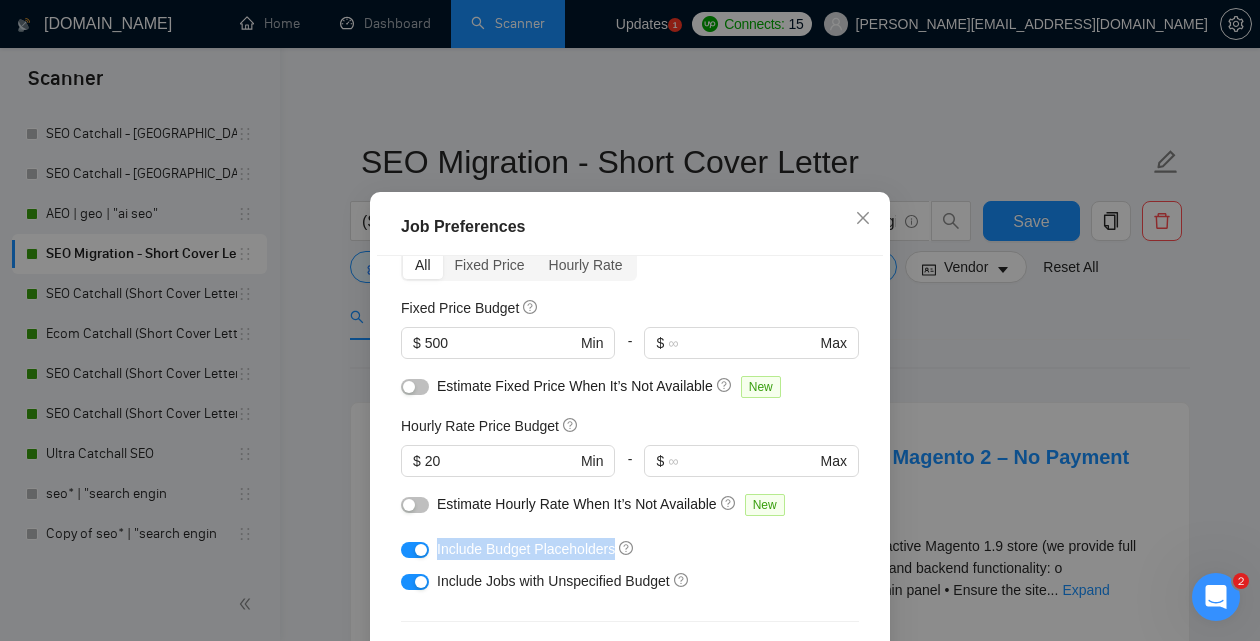 drag, startPoint x: 622, startPoint y: 548, endPoint x: 432, endPoint y: 550, distance: 190.01053 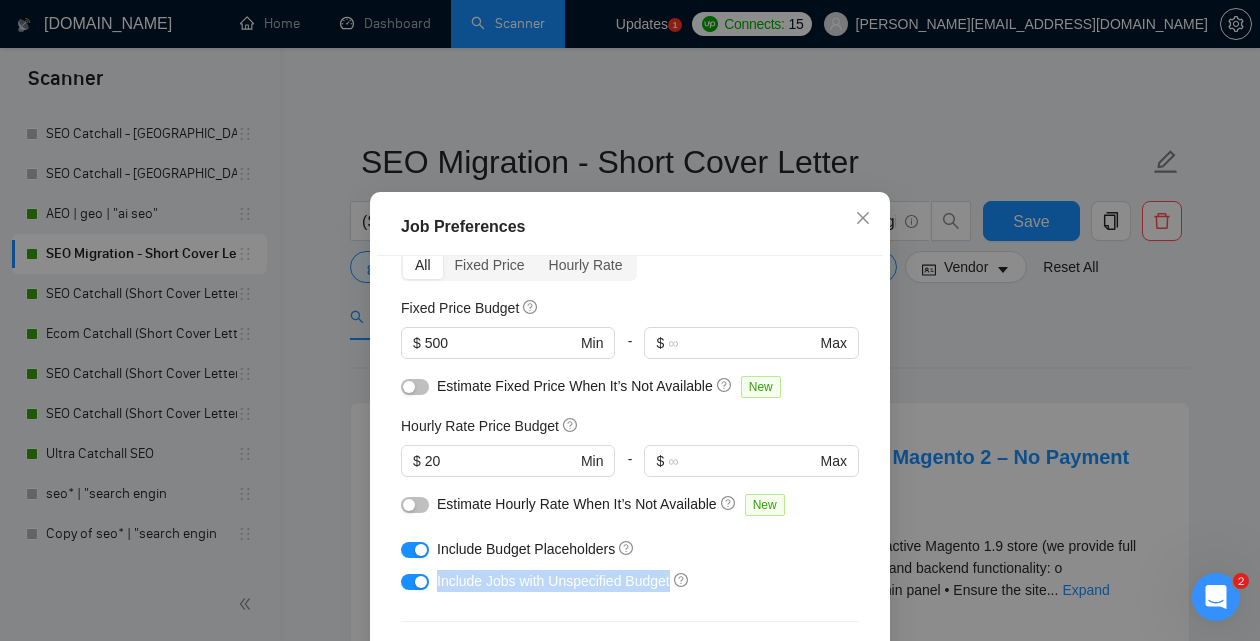 drag, startPoint x: 437, startPoint y: 582, endPoint x: 696, endPoint y: 572, distance: 259.193 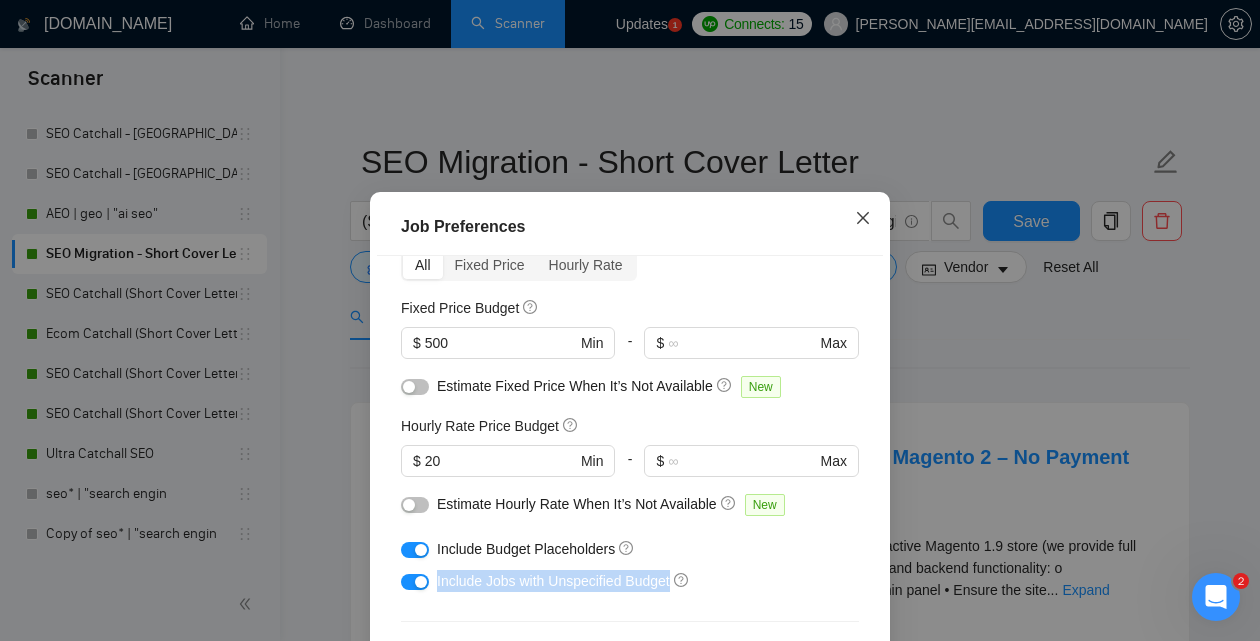 click 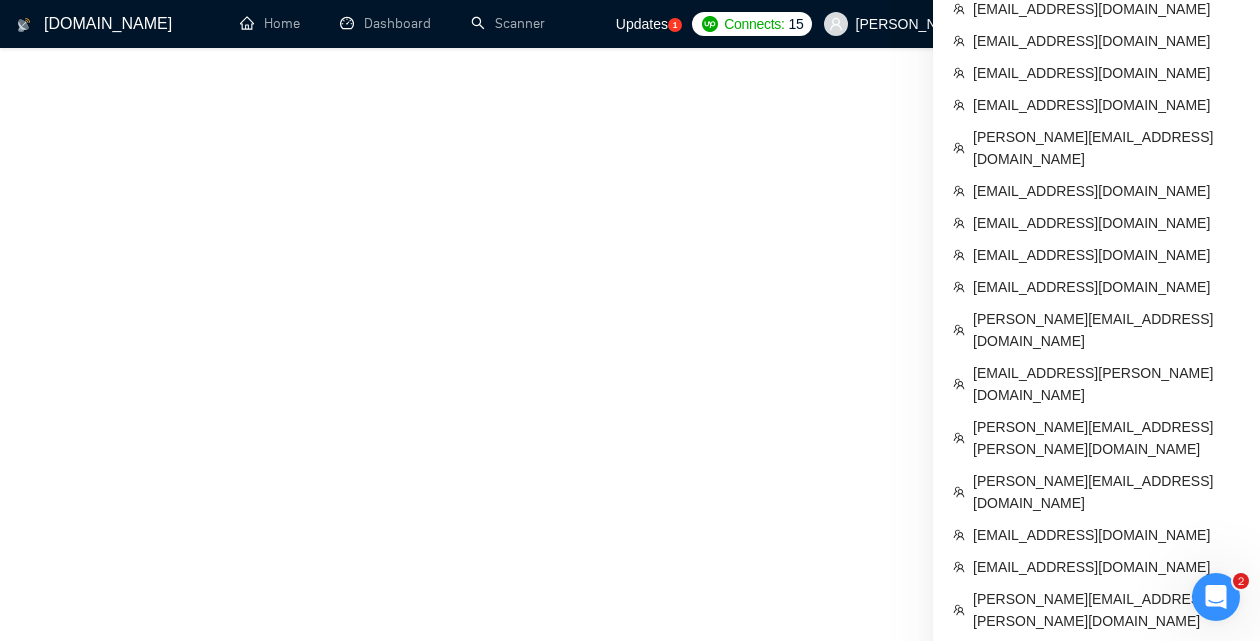 scroll, scrollTop: 1068, scrollLeft: 0, axis: vertical 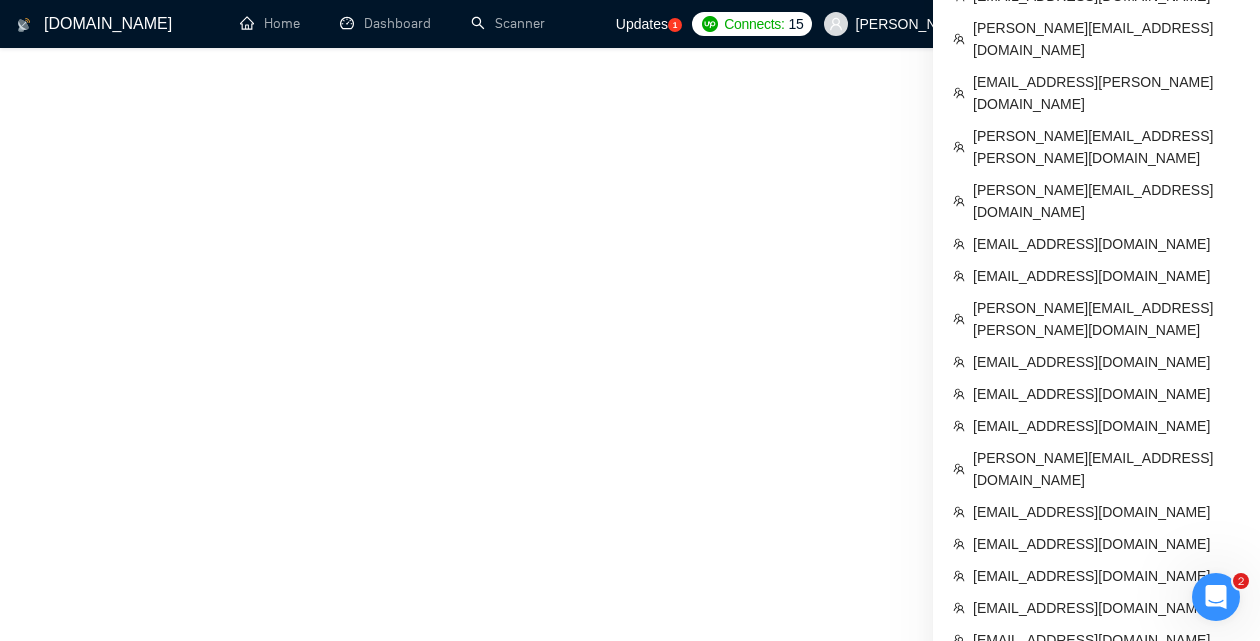 click on "voloshin.sasha777@gmail.com" at bounding box center [1106, 747] 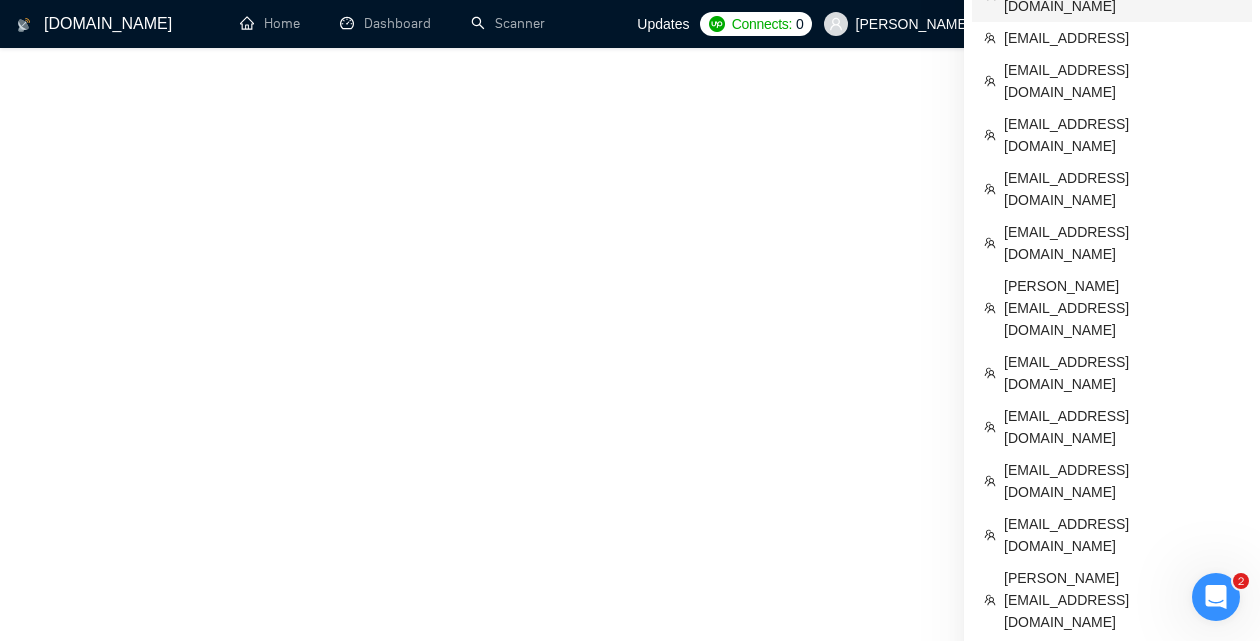 scroll, scrollTop: 129, scrollLeft: 0, axis: vertical 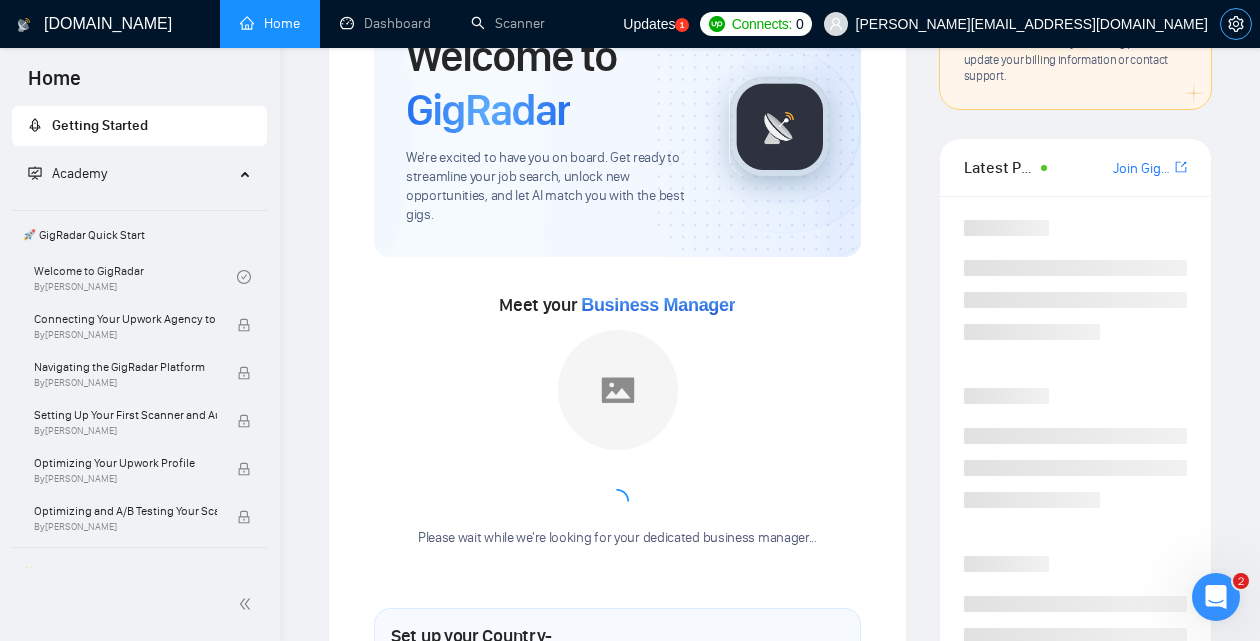 click 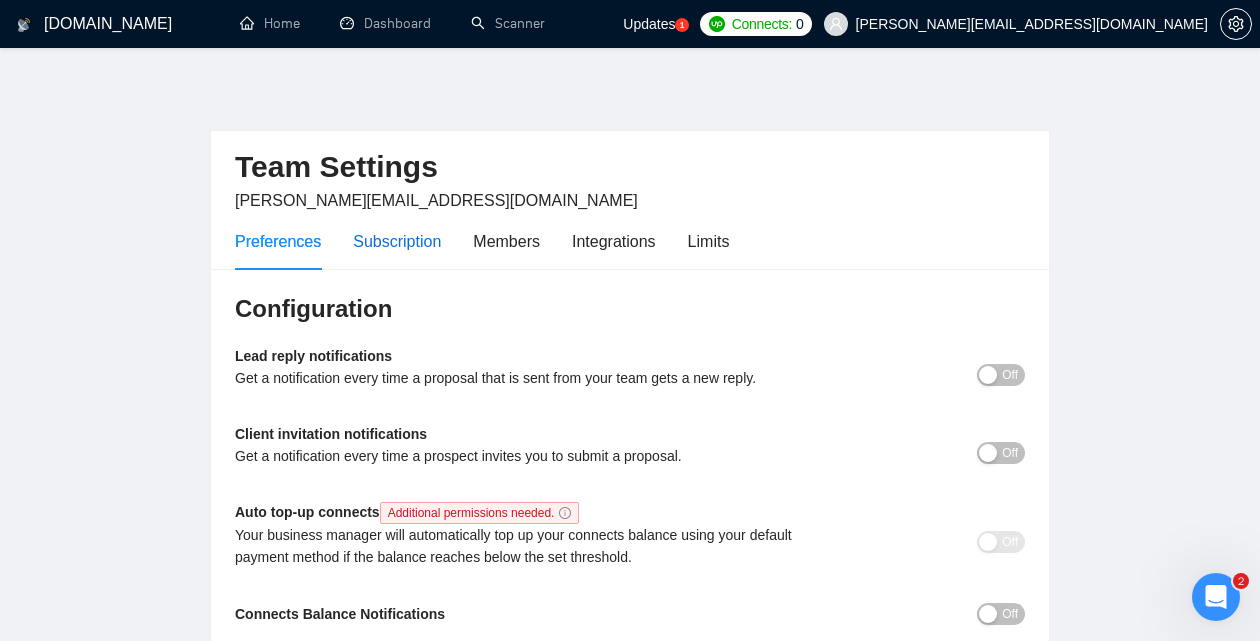 click on "Subscription" at bounding box center [397, 241] 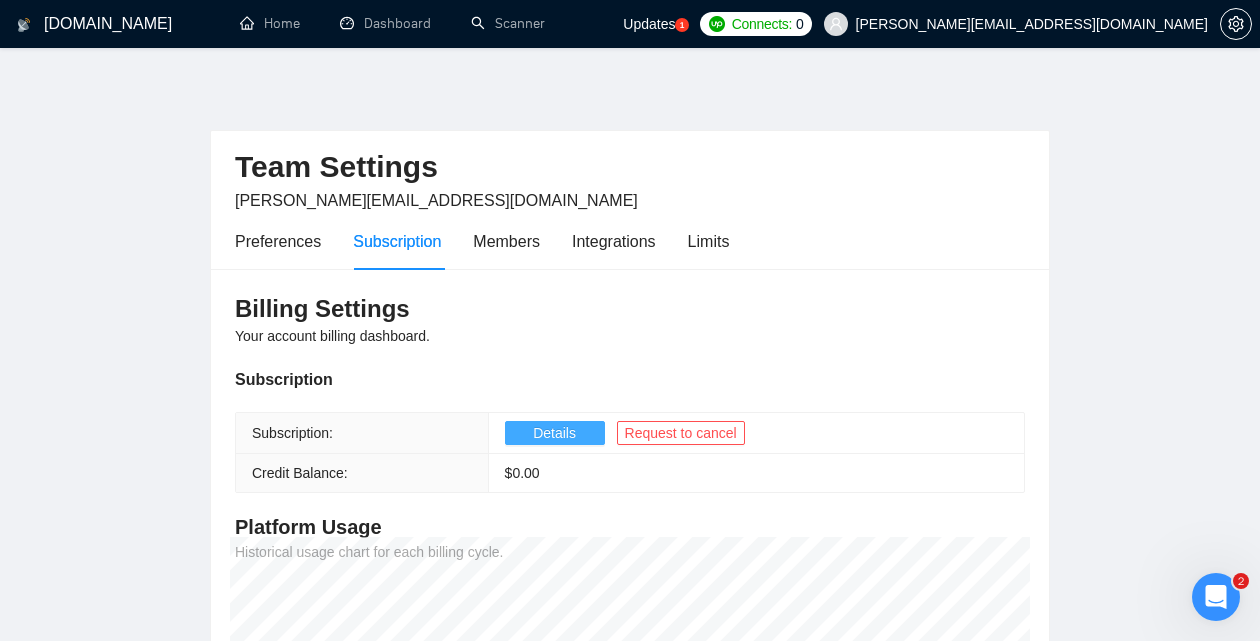 click on "Details" at bounding box center (554, 433) 